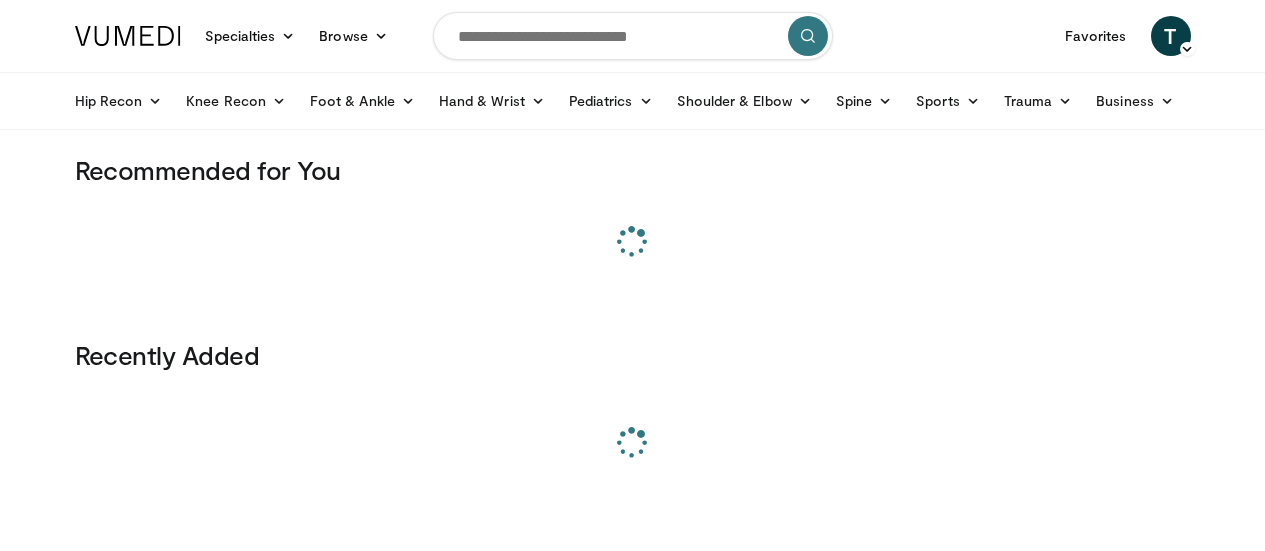 scroll, scrollTop: 0, scrollLeft: 0, axis: both 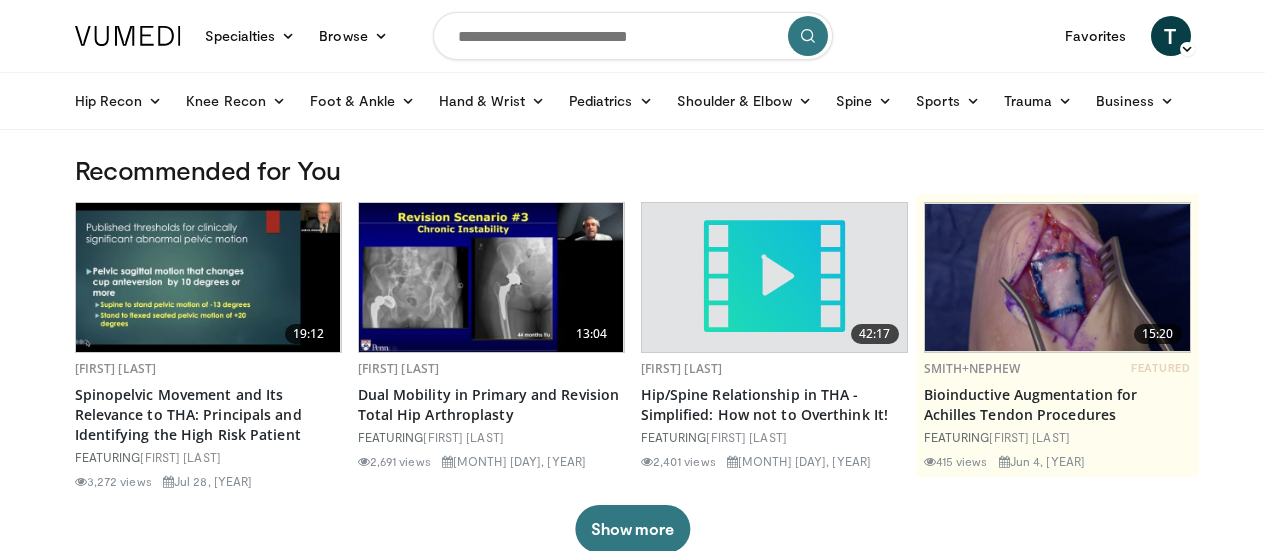 click at bounding box center (633, 36) 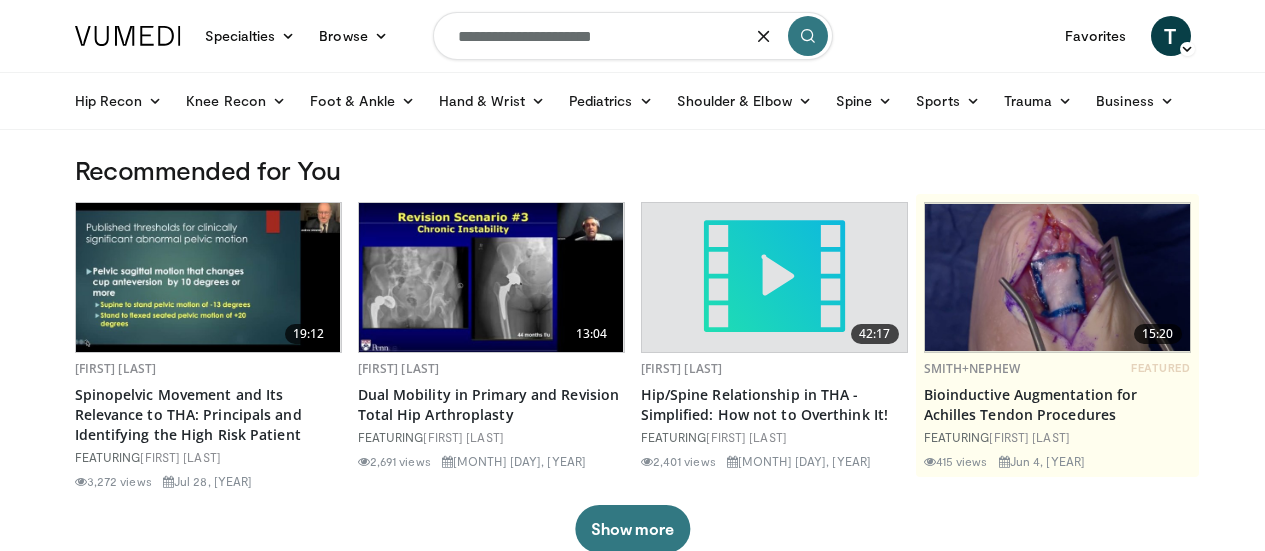 type on "**********" 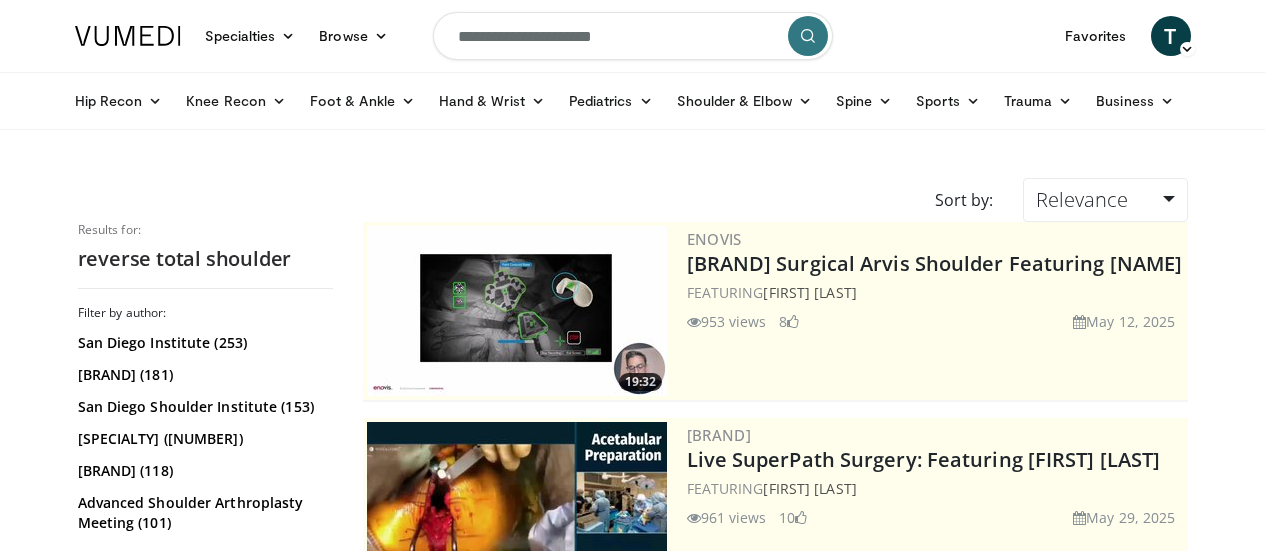 scroll, scrollTop: 0, scrollLeft: 0, axis: both 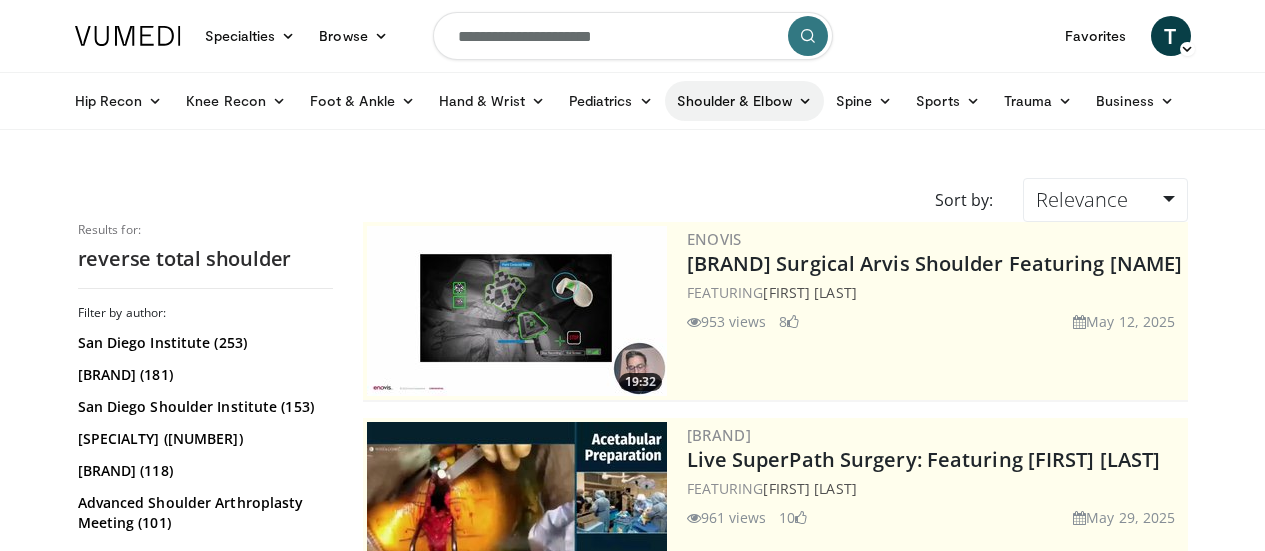 click at bounding box center [805, 101] 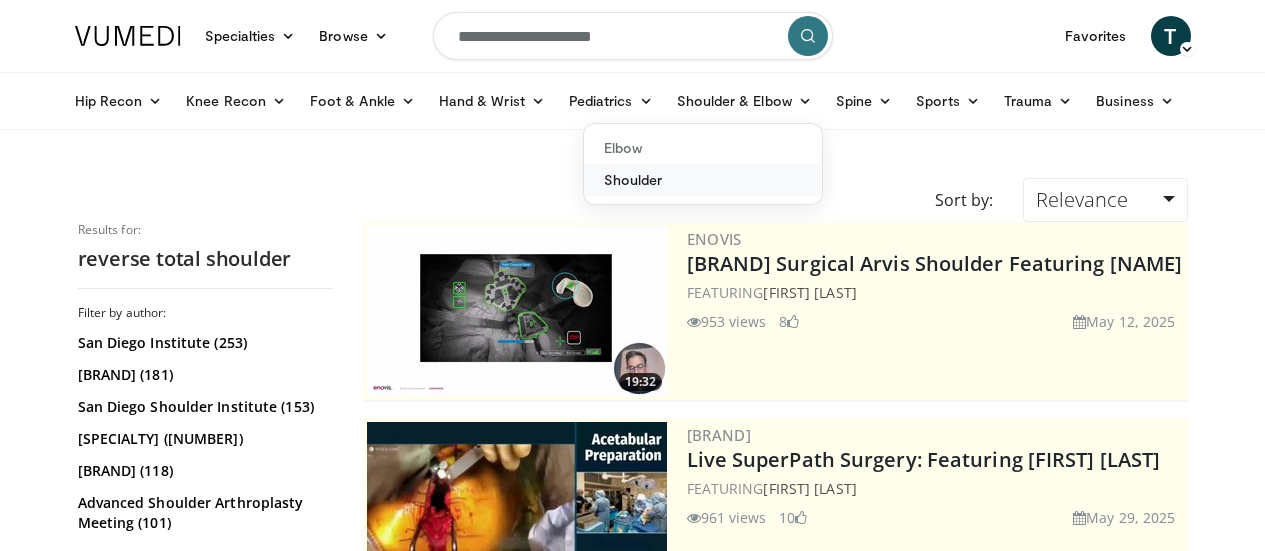 click on "Shoulder" at bounding box center (703, 180) 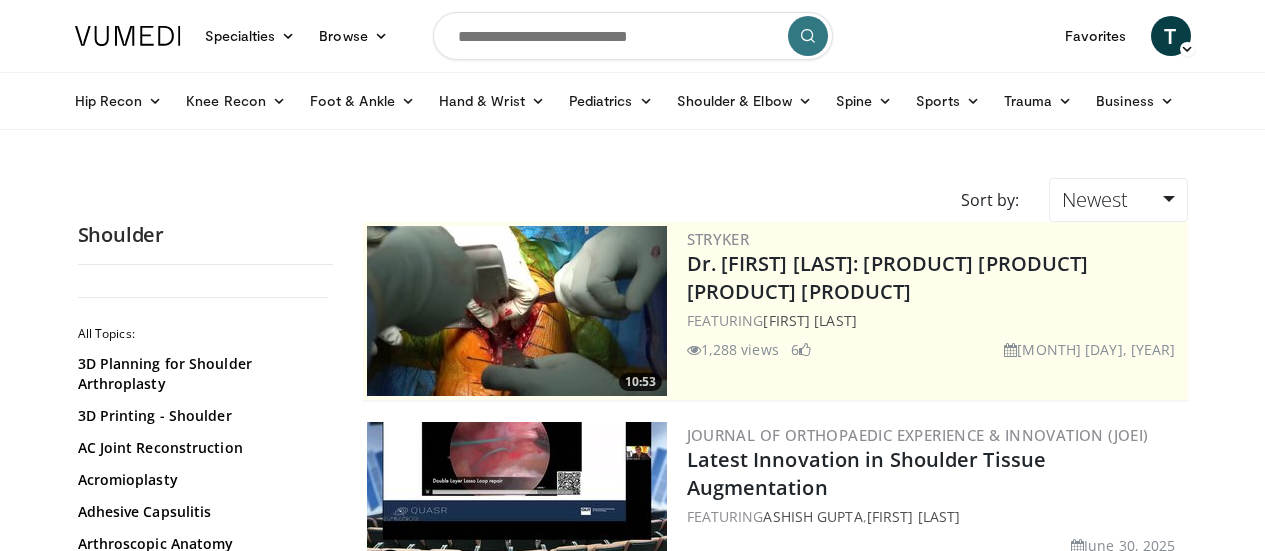 scroll, scrollTop: 0, scrollLeft: 0, axis: both 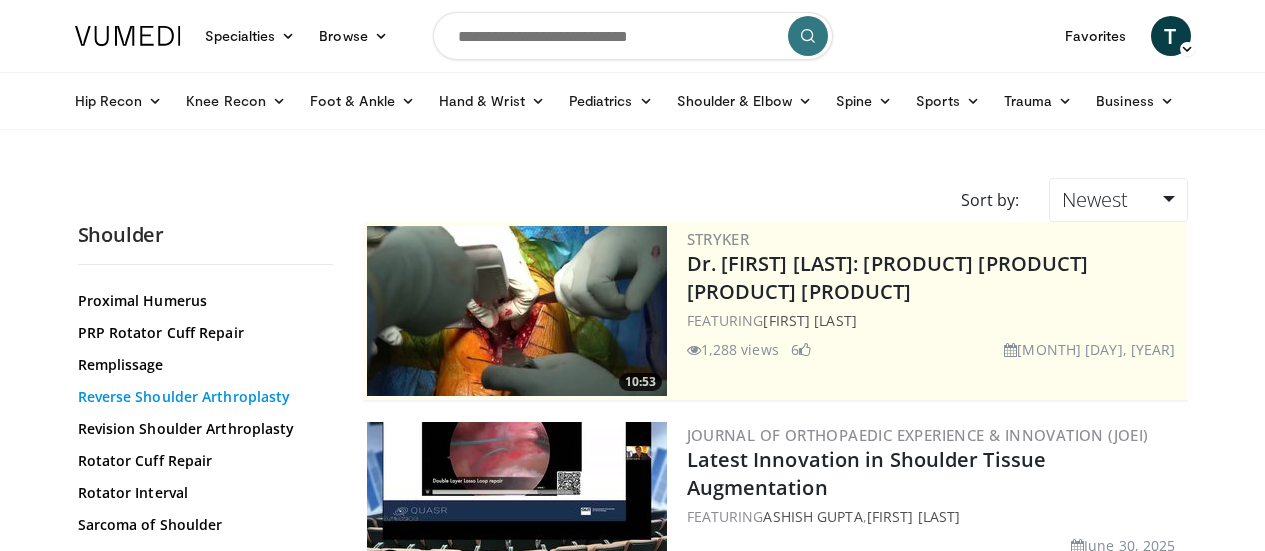 click on "Reverse Shoulder Arthroplasty" at bounding box center (200, 397) 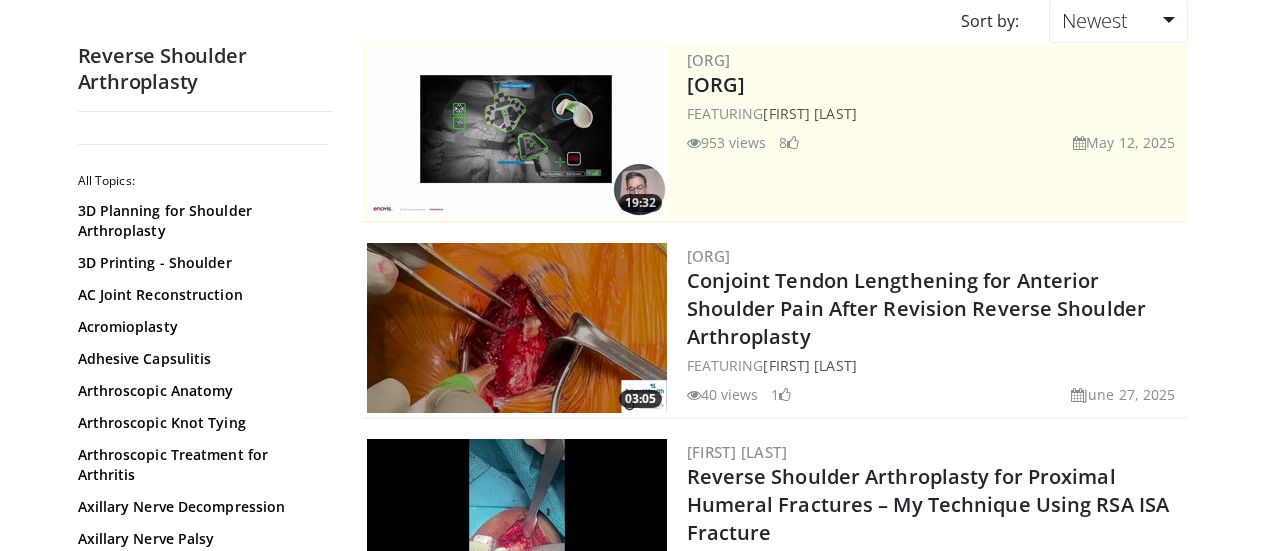scroll, scrollTop: 0, scrollLeft: 0, axis: both 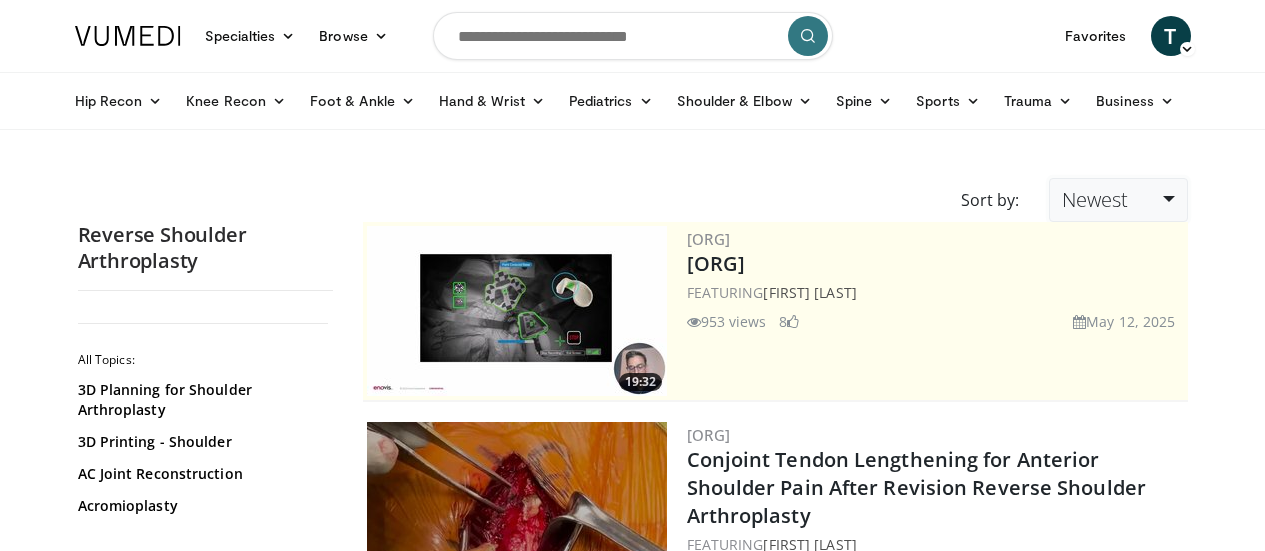 click on "Newest" at bounding box center [1118, 200] 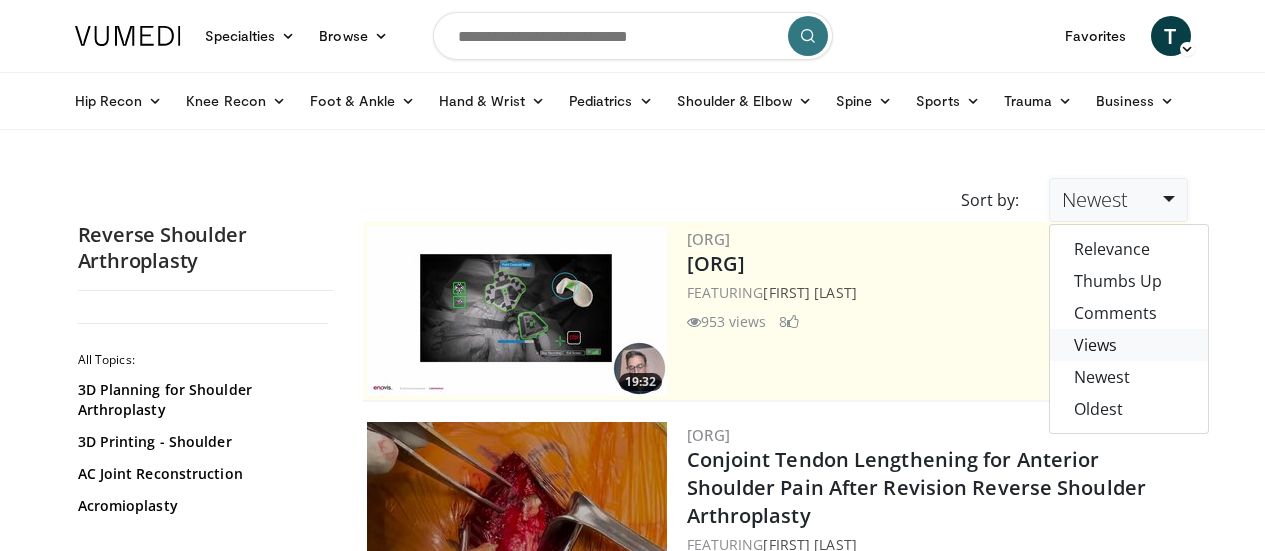 click on "Views" at bounding box center (1129, 345) 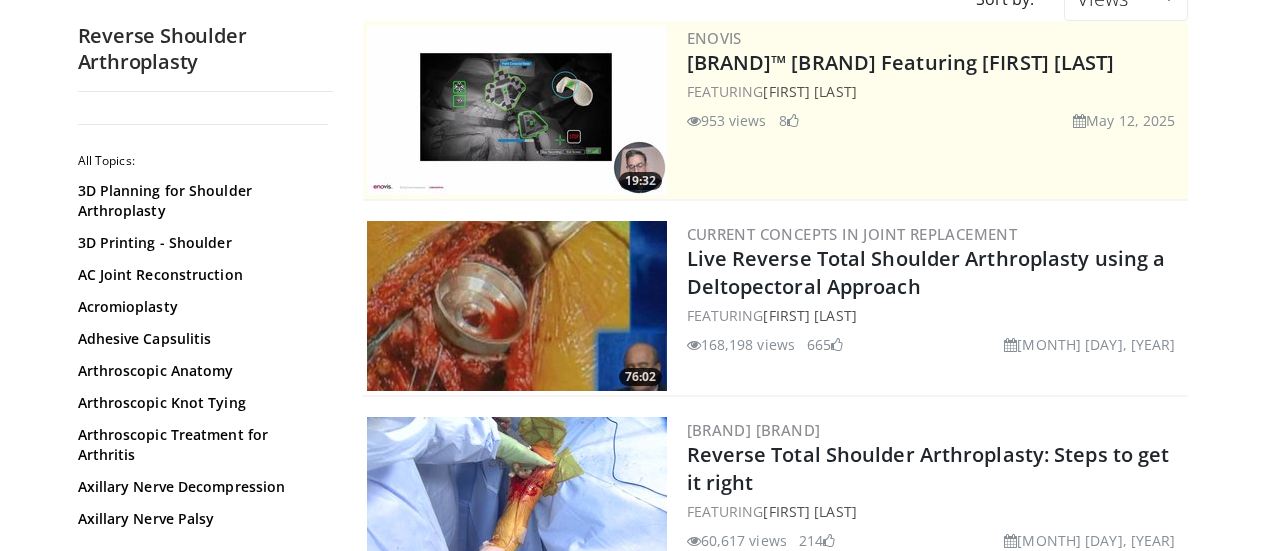 scroll, scrollTop: 202, scrollLeft: 0, axis: vertical 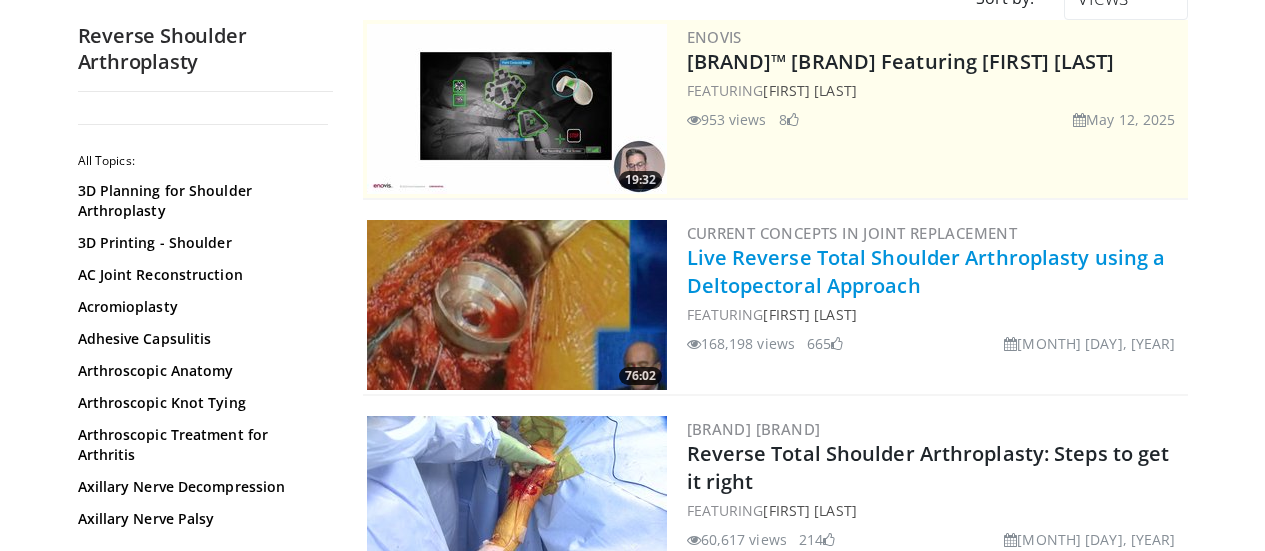 click on "Live Reverse Total Shoulder Arthroplasty using a Deltopectoral Approach" at bounding box center (926, 271) 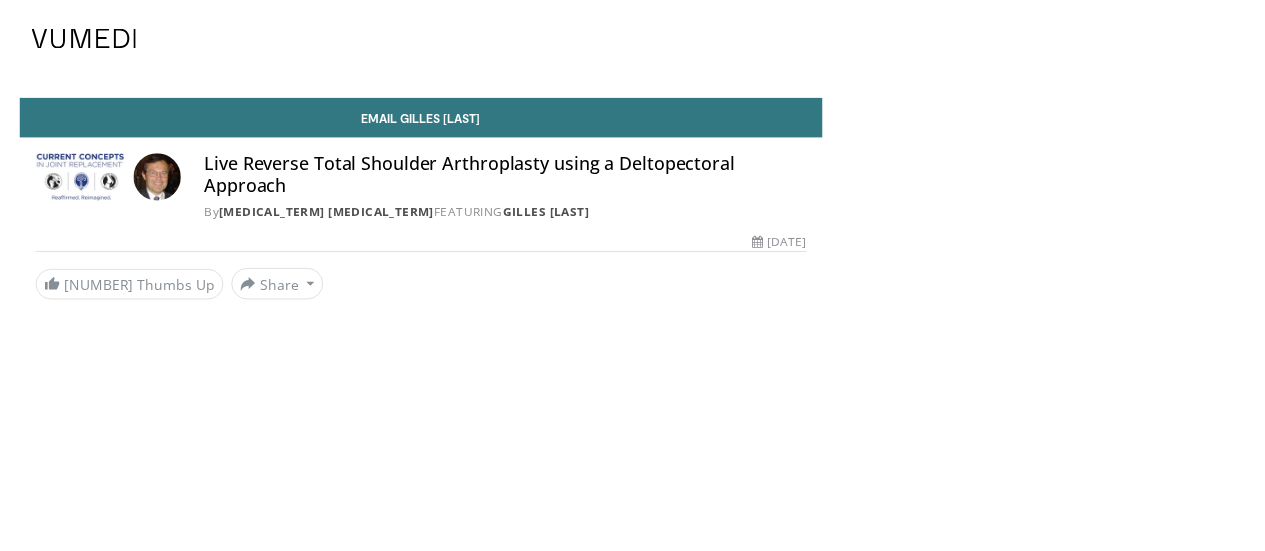 scroll, scrollTop: 0, scrollLeft: 0, axis: both 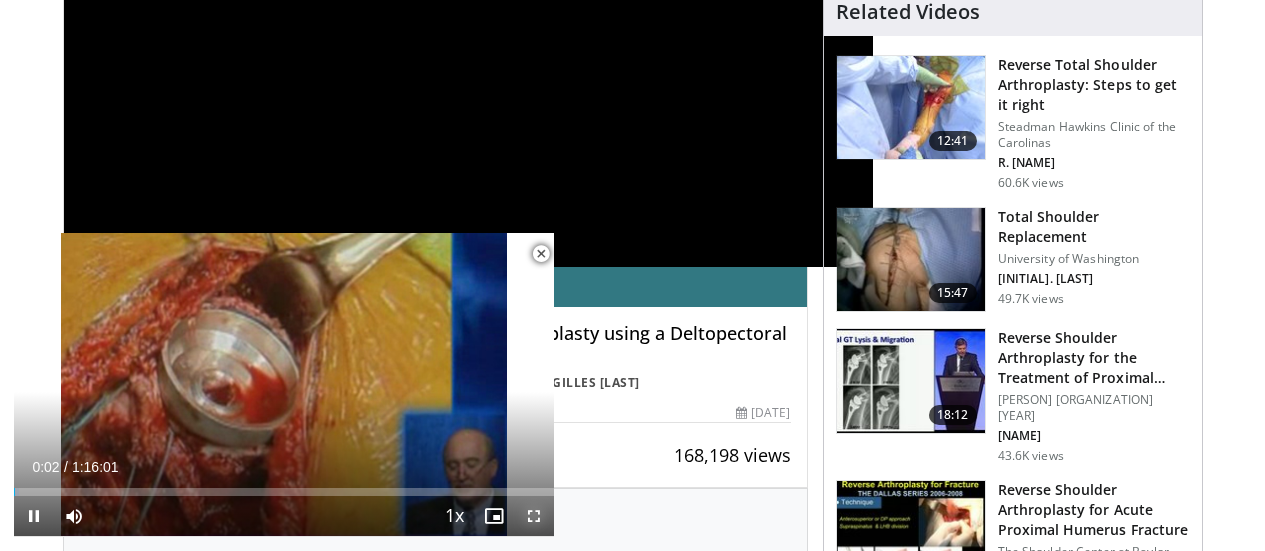 click at bounding box center (534, 516) 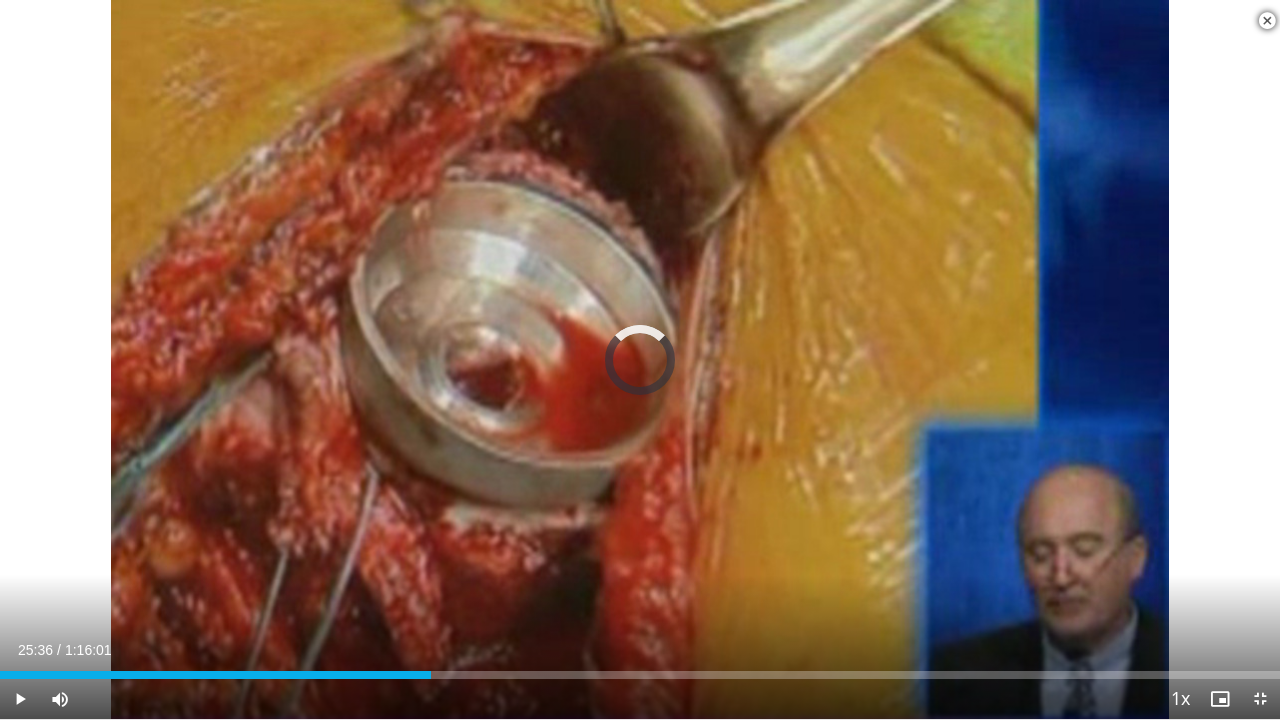 click on "Loaded :  27.58% 0:25:36 0:25:36" at bounding box center (640, 675) 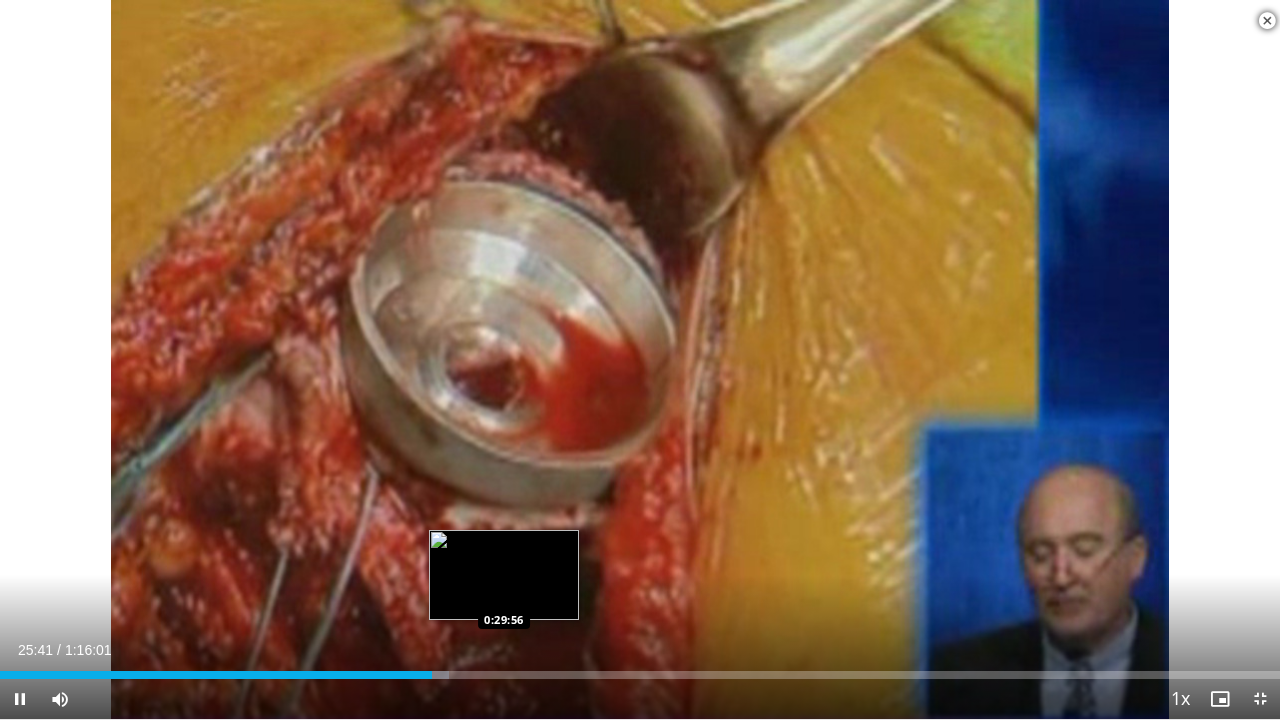 click on "Loaded :  35.11% 0:25:41 0:29:56" at bounding box center [640, 675] 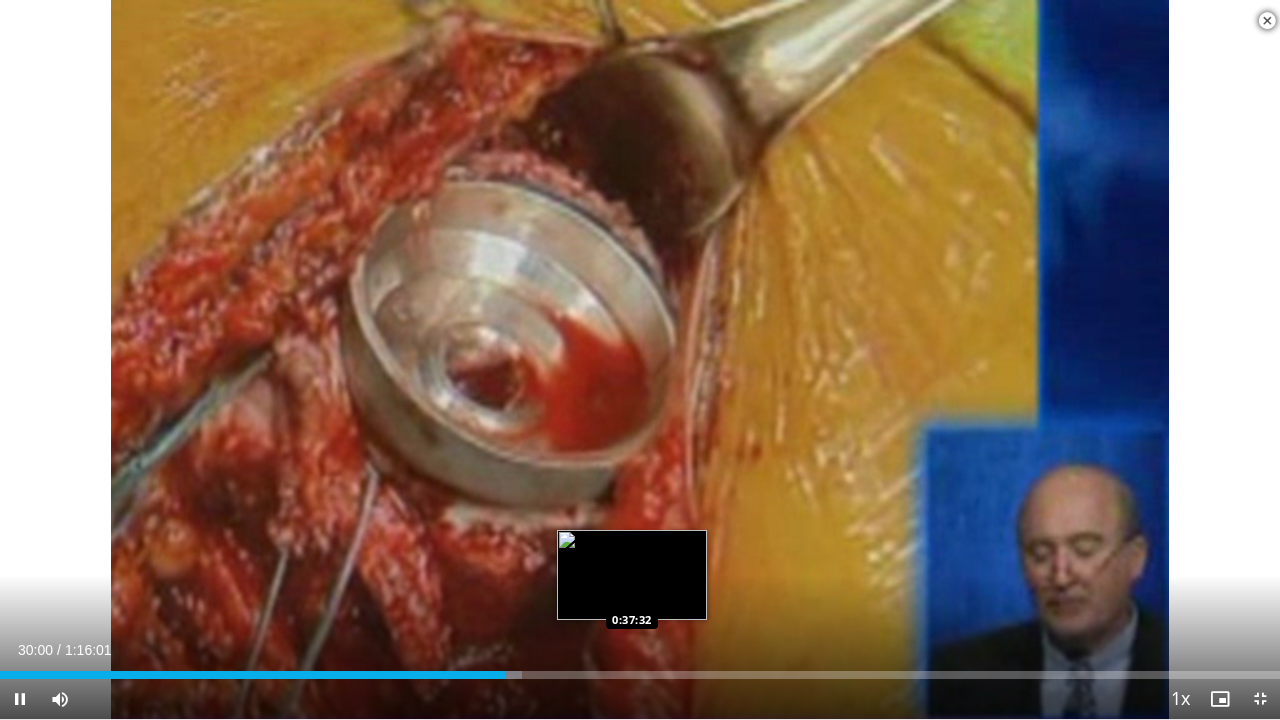 click on "Loaded : [PERCENT] [TIME] [TIME]" at bounding box center (640, 669) 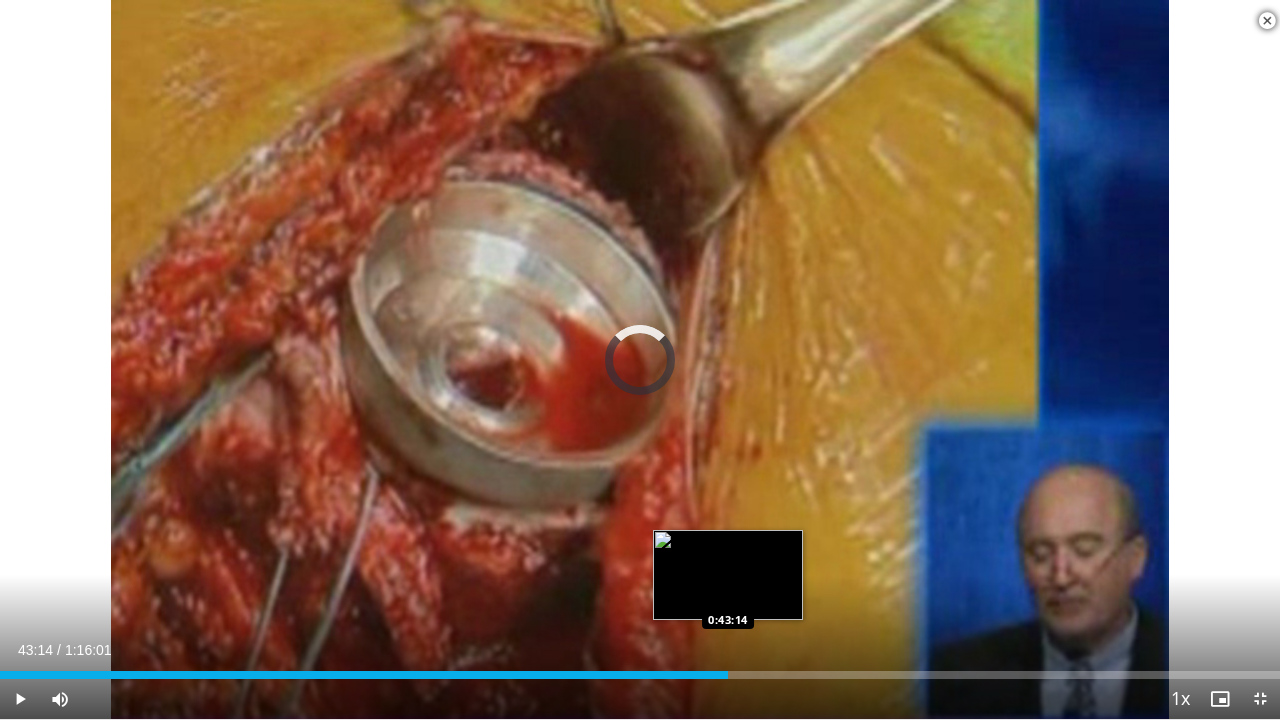 click on "Loaded :  50.91% 0:37:36 0:43:14" at bounding box center [640, 675] 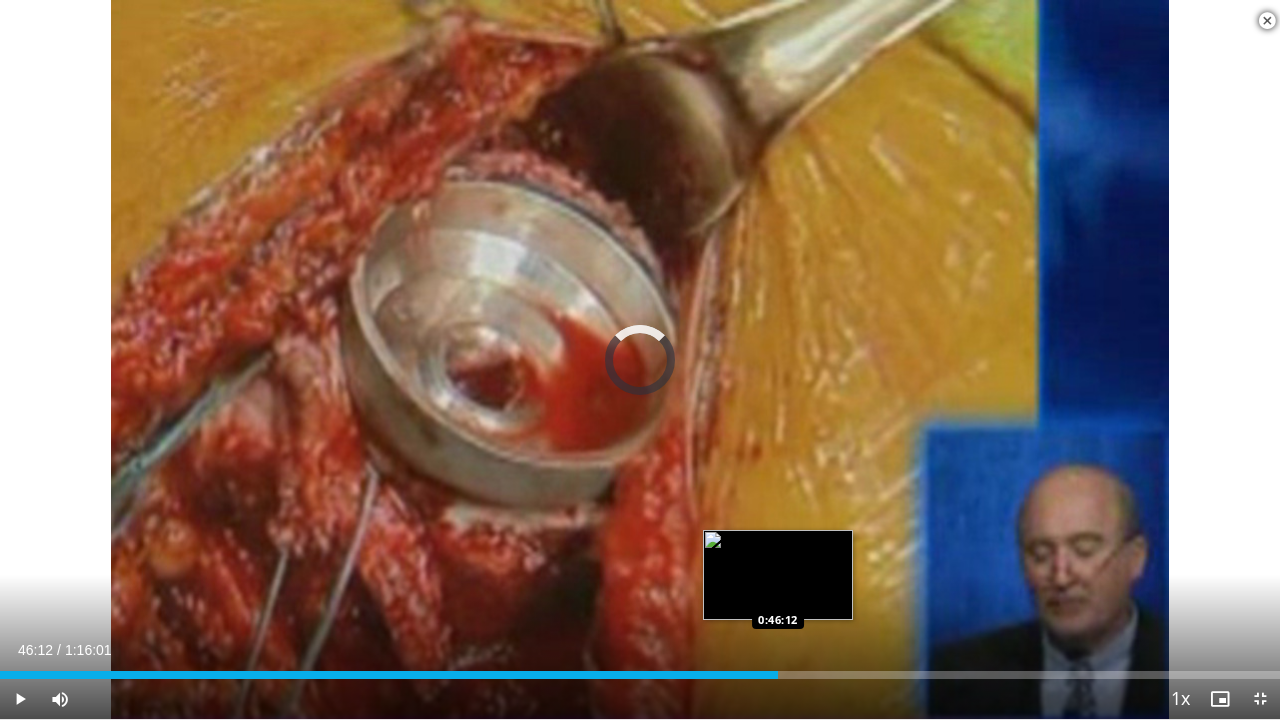 click on "Loaded :  58.37% 0:46:12 0:46:12" at bounding box center [640, 669] 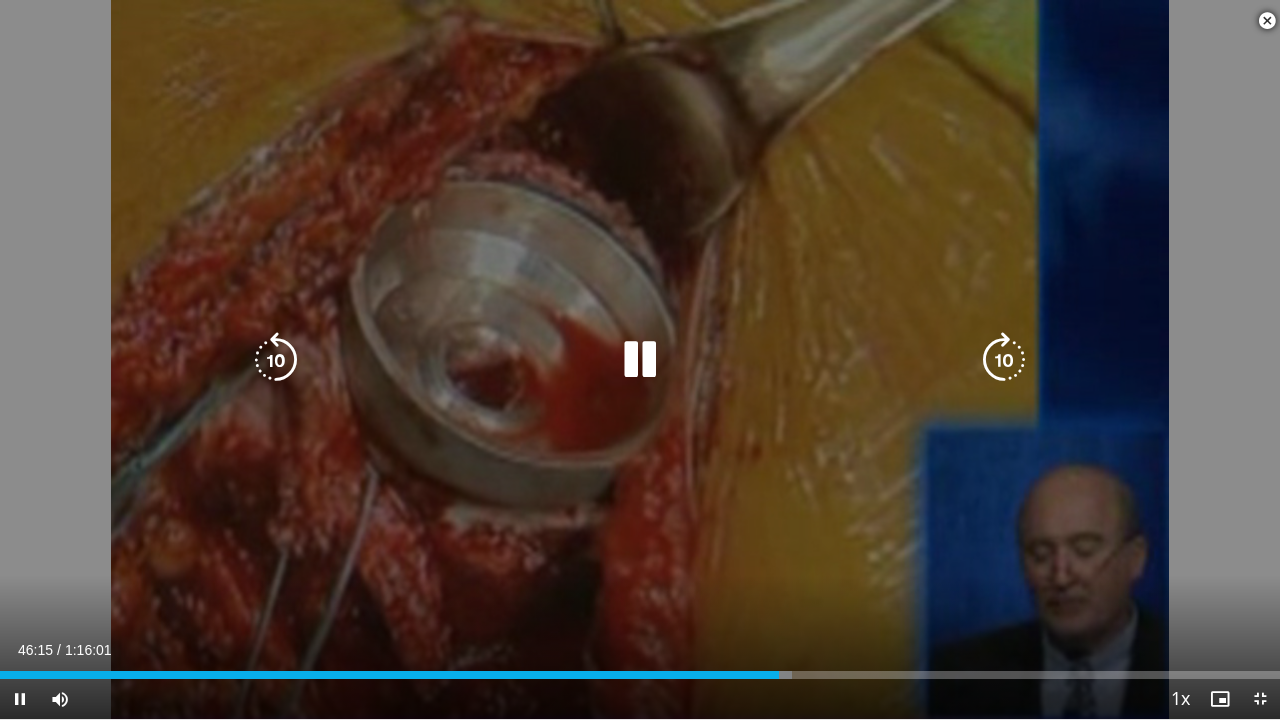 click on "**********" at bounding box center (640, 360) 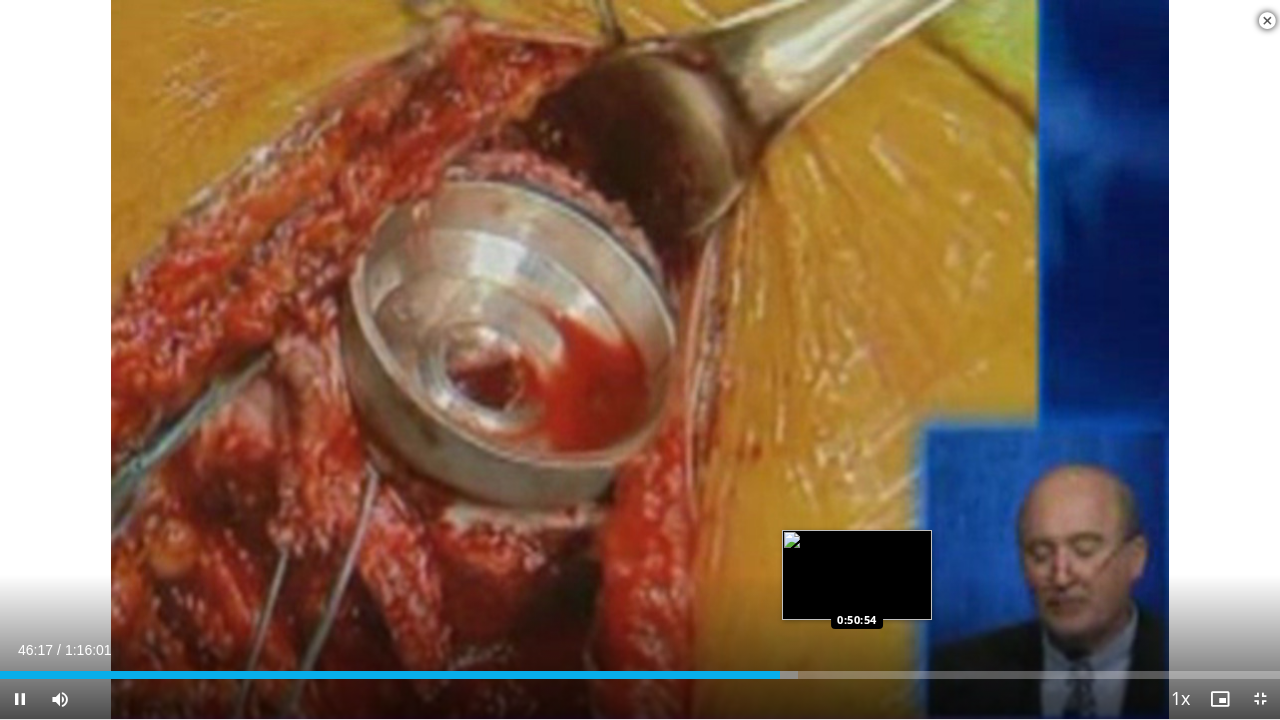 click on "Loaded : 62.32% 0:46:17 0:50:54" at bounding box center (640, 675) 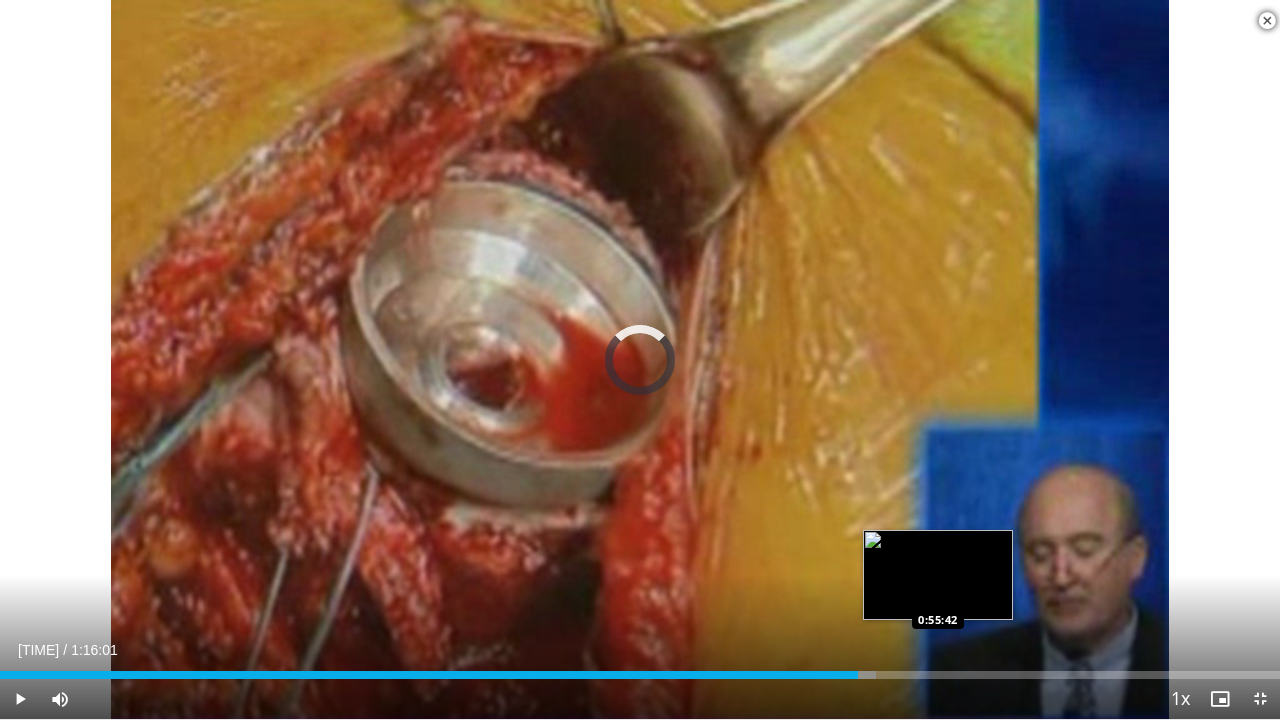 click on "Loaded :  68.46% 0:55:42 0:55:42" at bounding box center [640, 675] 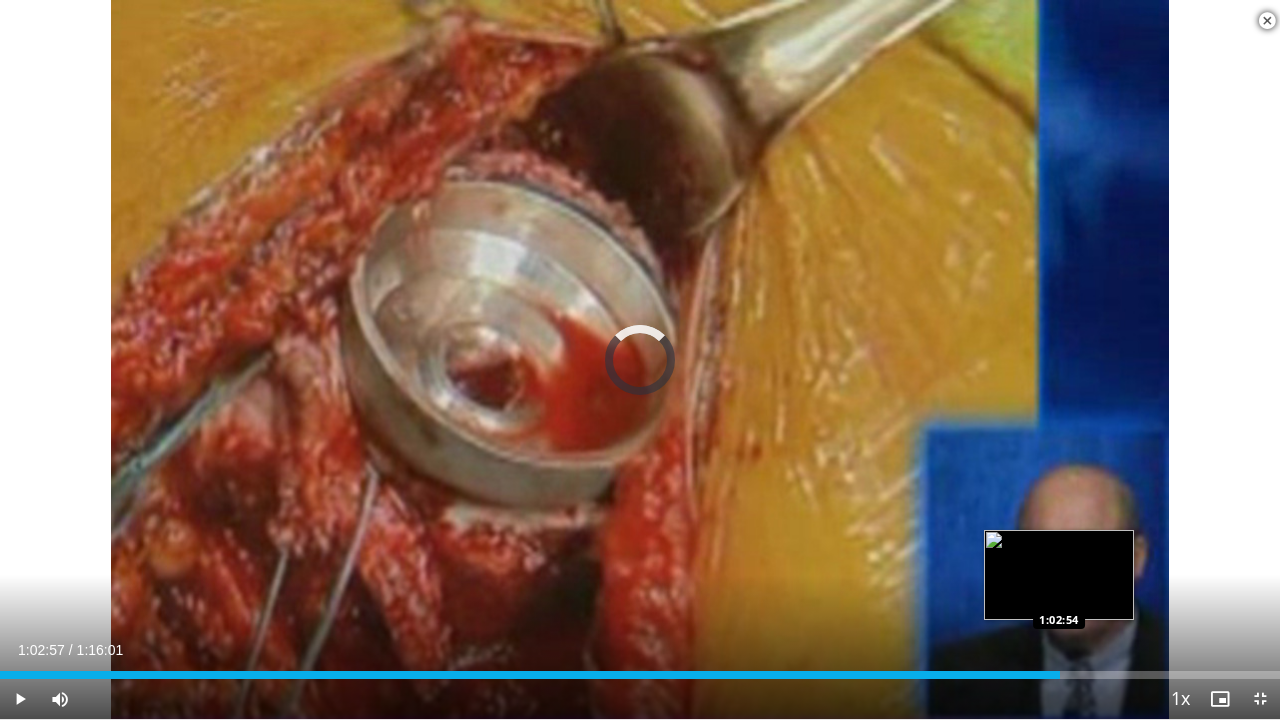 click on "Loaded :  75.92% 0:56:37 1:02:54" at bounding box center [640, 669] 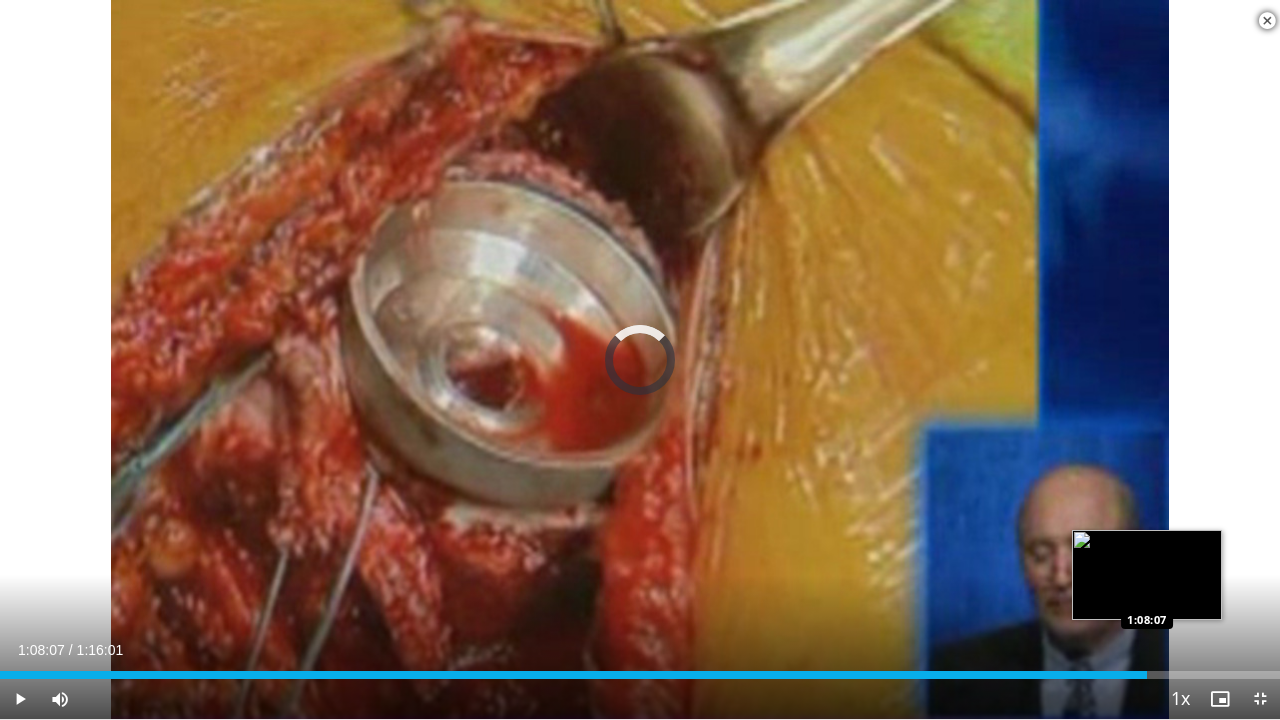 click on "Loaded :  84.48% 1:08:07 1:08:07" at bounding box center (640, 669) 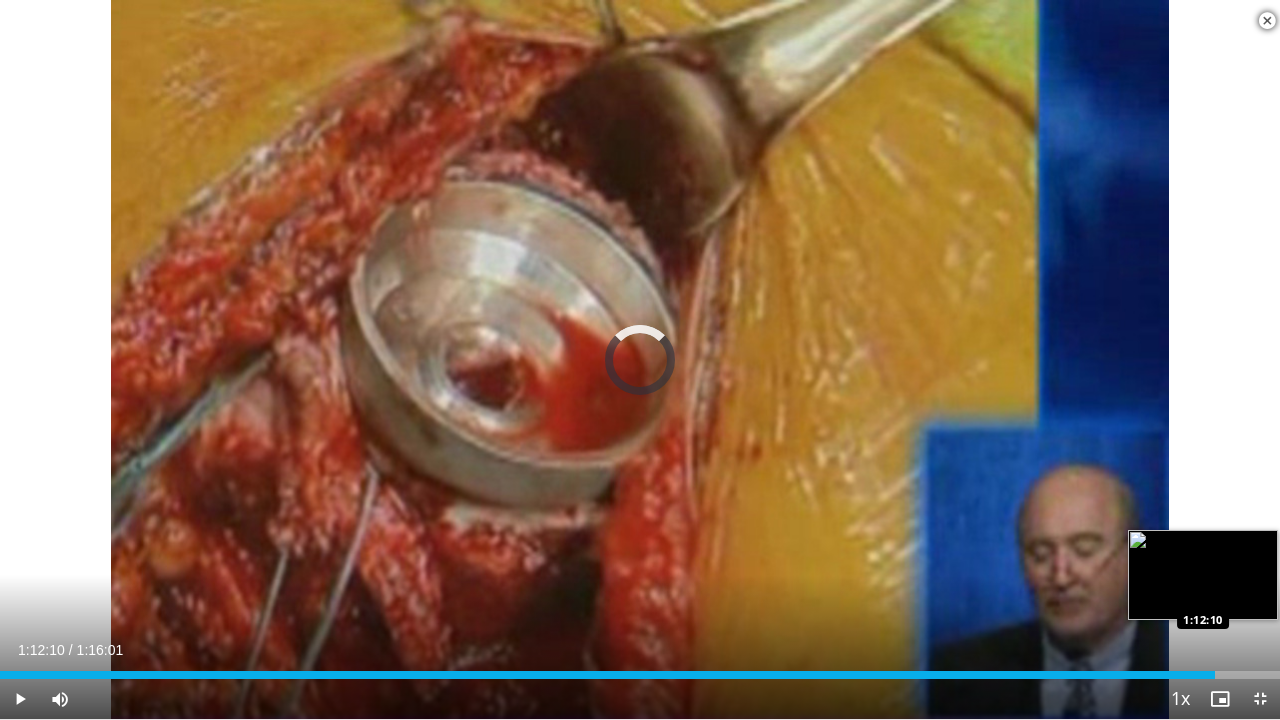 click on "Loaded :  0.00% 1:12:10 1:12:10" at bounding box center [640, 675] 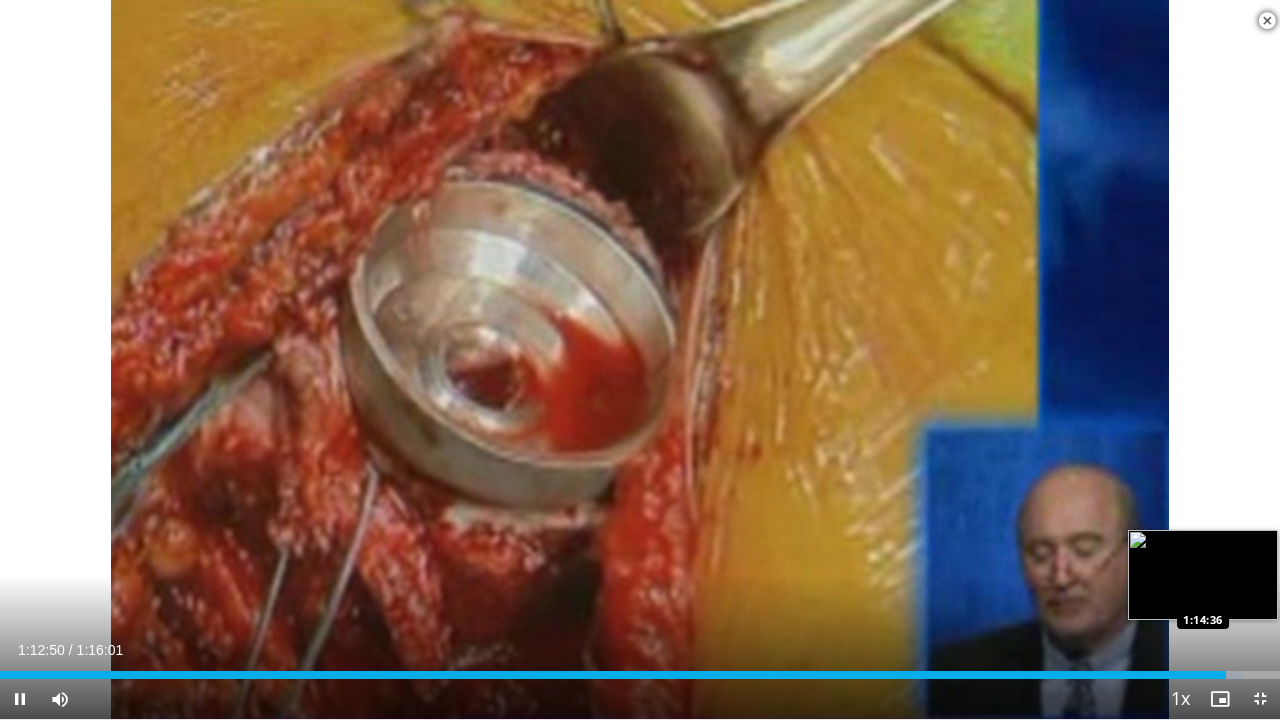 click on "Loaded :  97.18% 1:12:51 1:14:36" at bounding box center [640, 669] 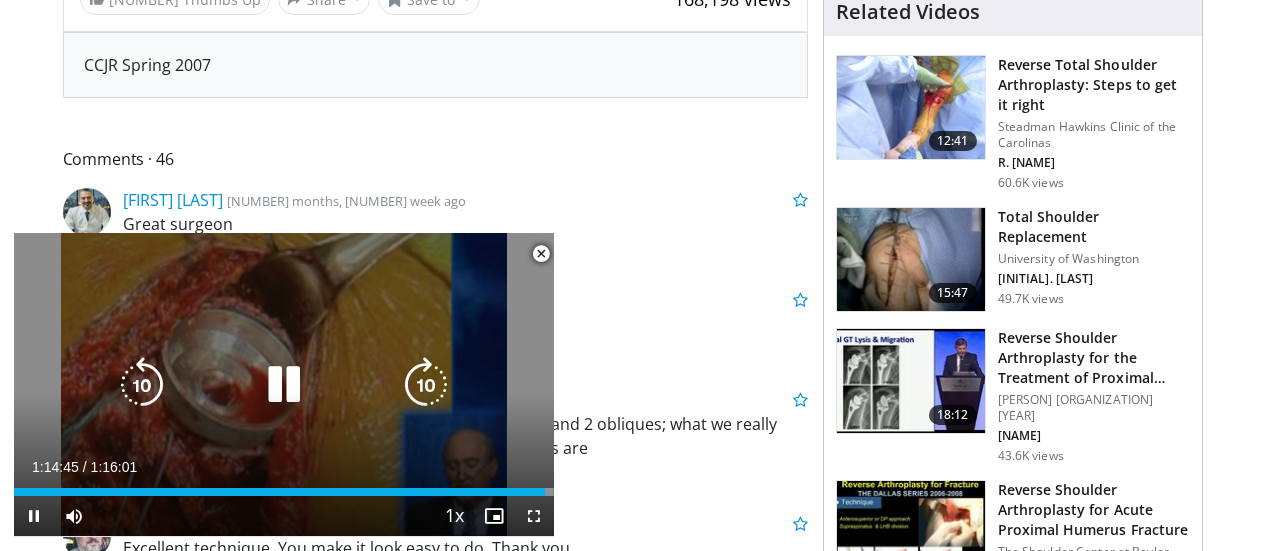 click at bounding box center [284, 385] 